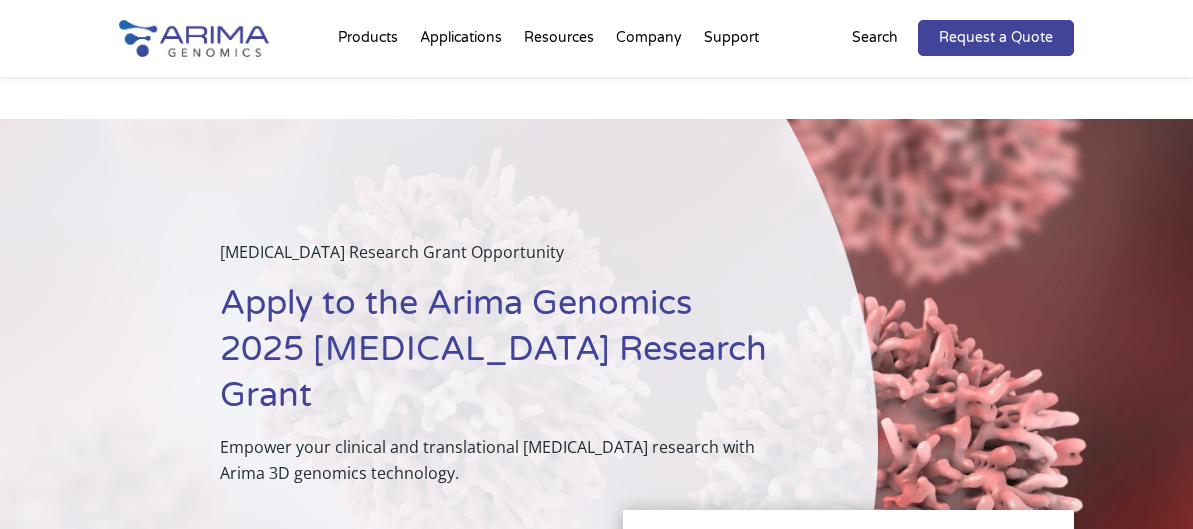 scroll, scrollTop: 622, scrollLeft: 0, axis: vertical 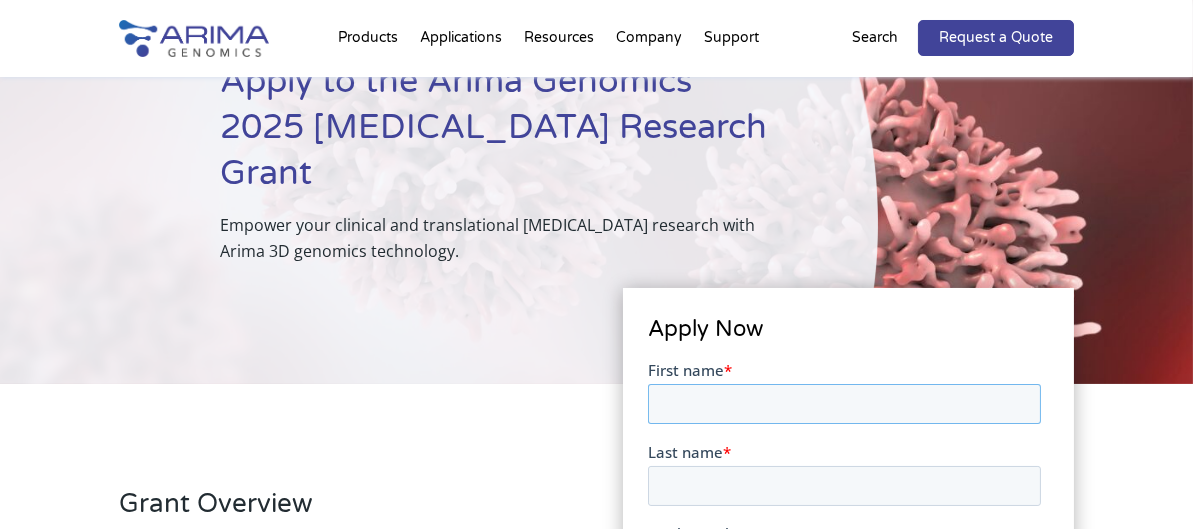click on "First name *" at bounding box center [843, 403] 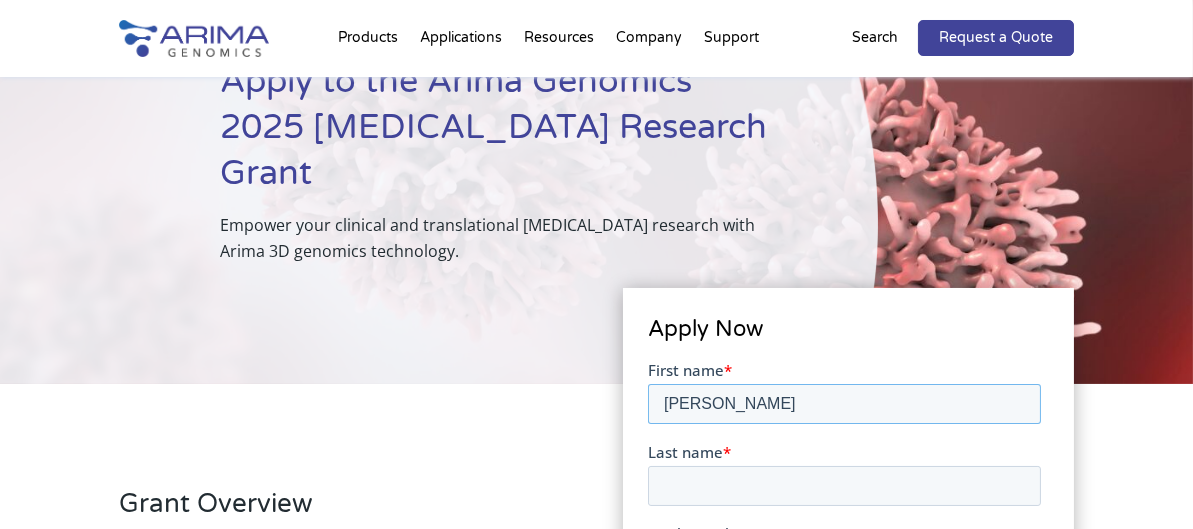 type on "[PERSON_NAME]" 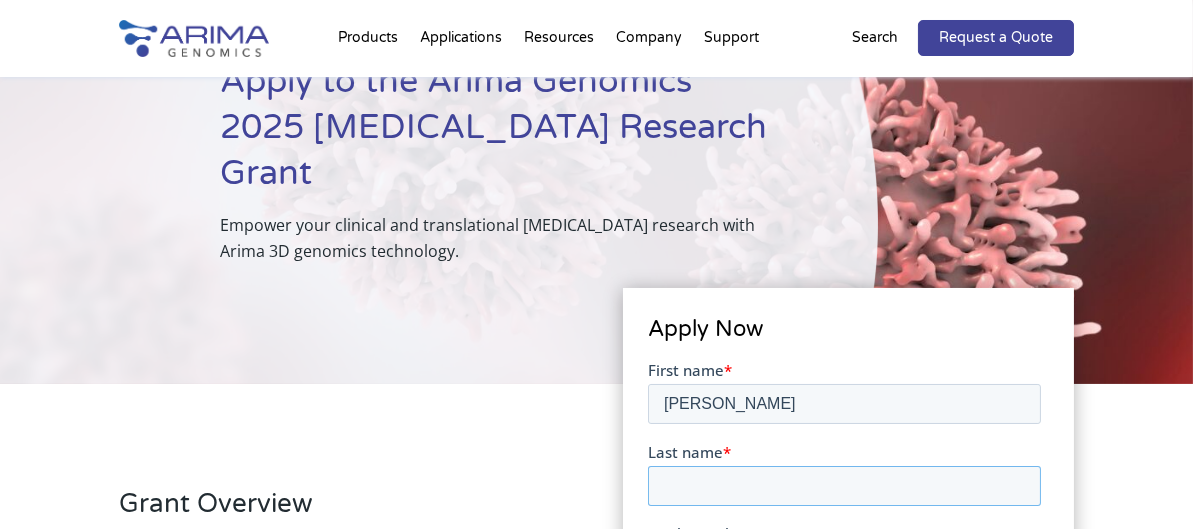 click on "Last name *" at bounding box center (843, 485) 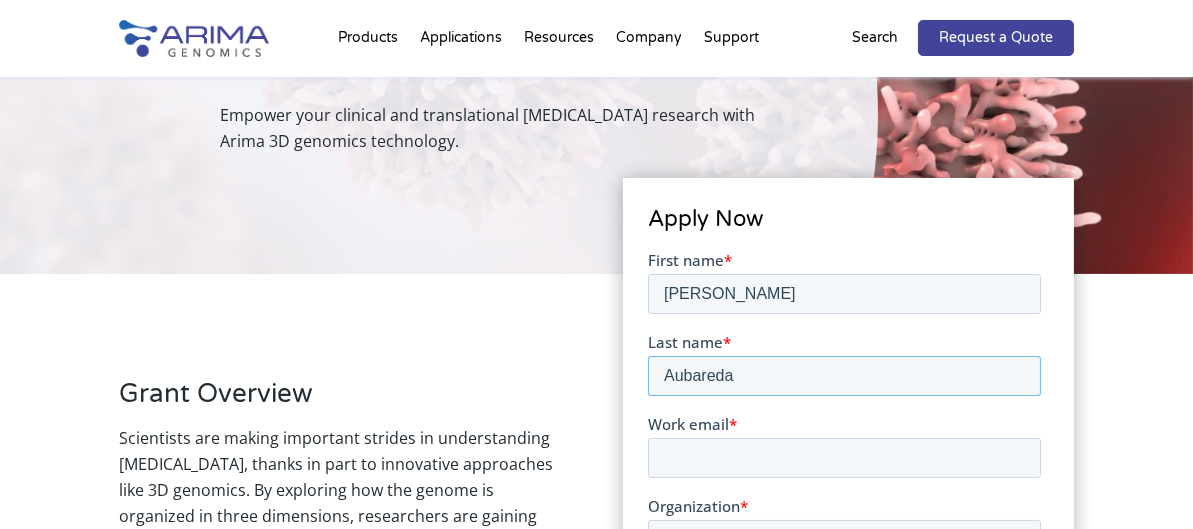 scroll, scrollTop: 422, scrollLeft: 0, axis: vertical 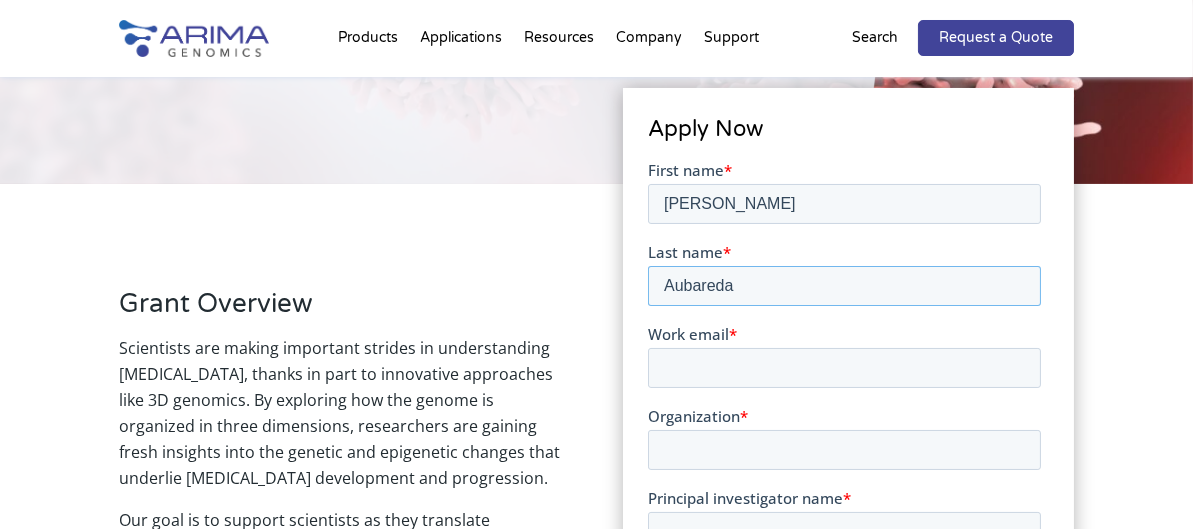 type on "Aubareda" 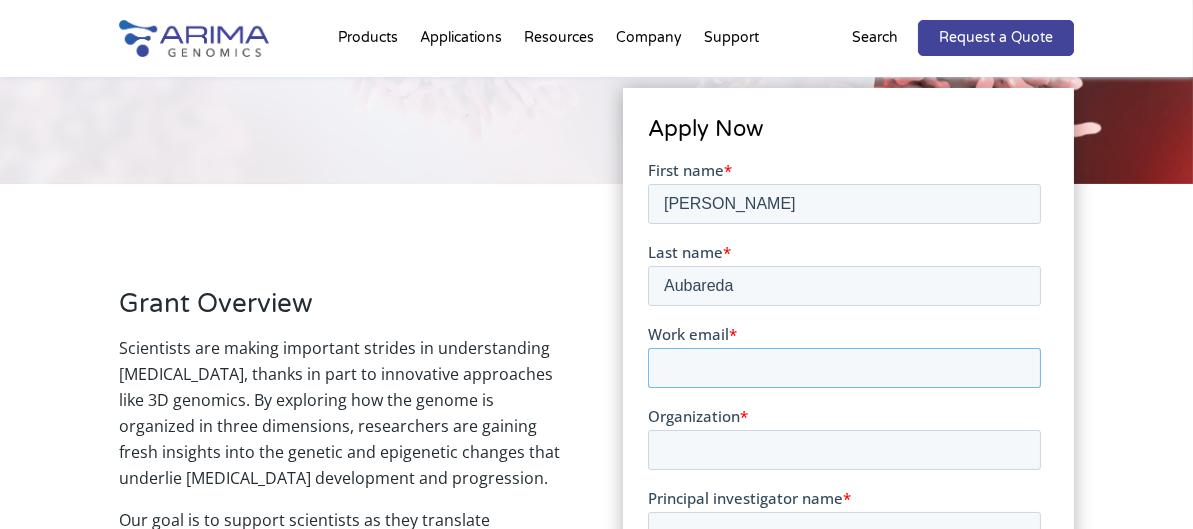 click on "Work email *" at bounding box center [843, 367] 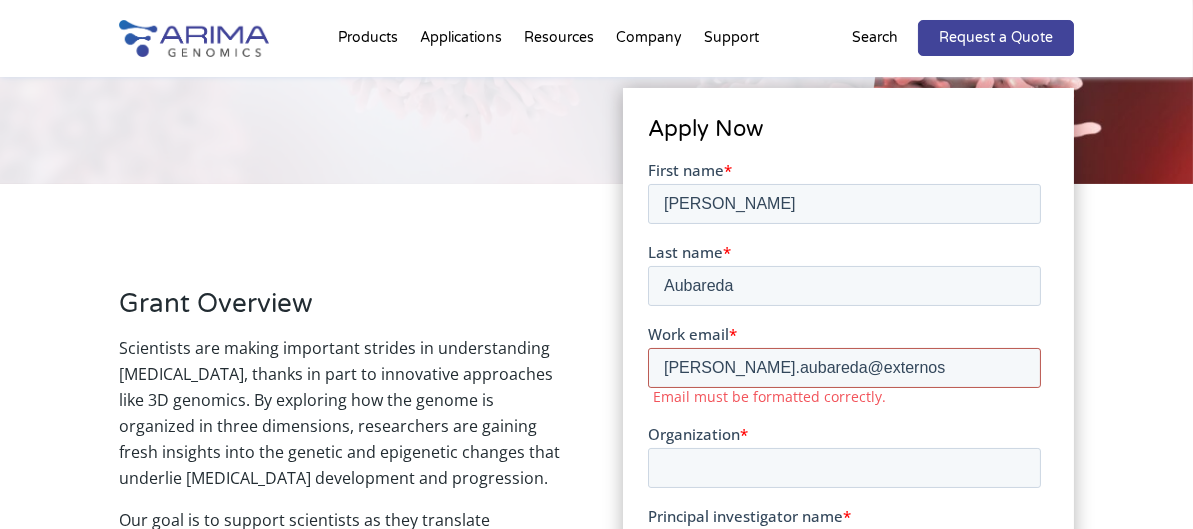 type on "[PERSON_NAME][EMAIL_ADDRESS][DOMAIN_NAME]" 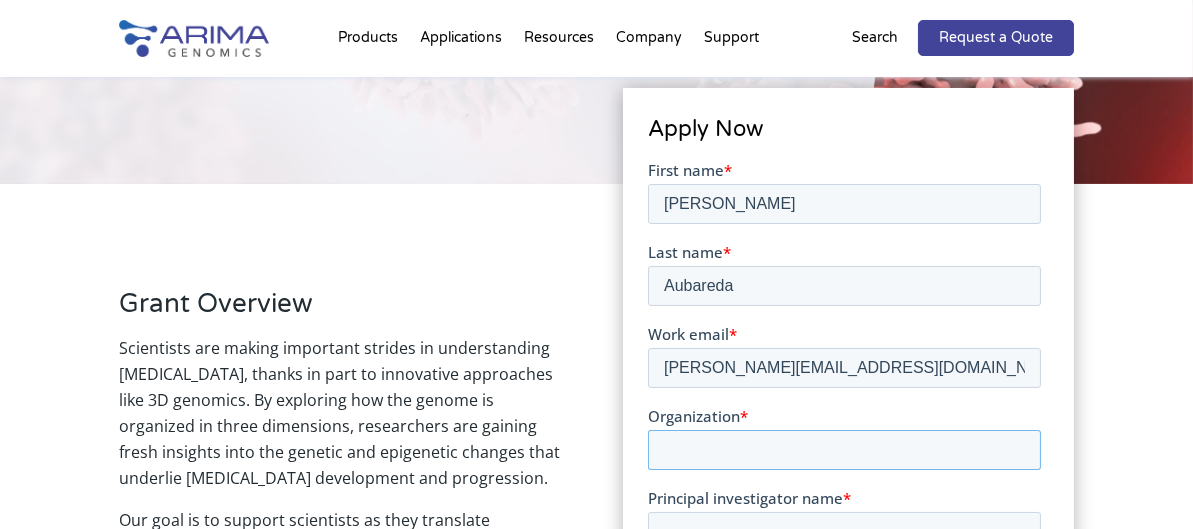 click on "Organization *" at bounding box center [843, 449] 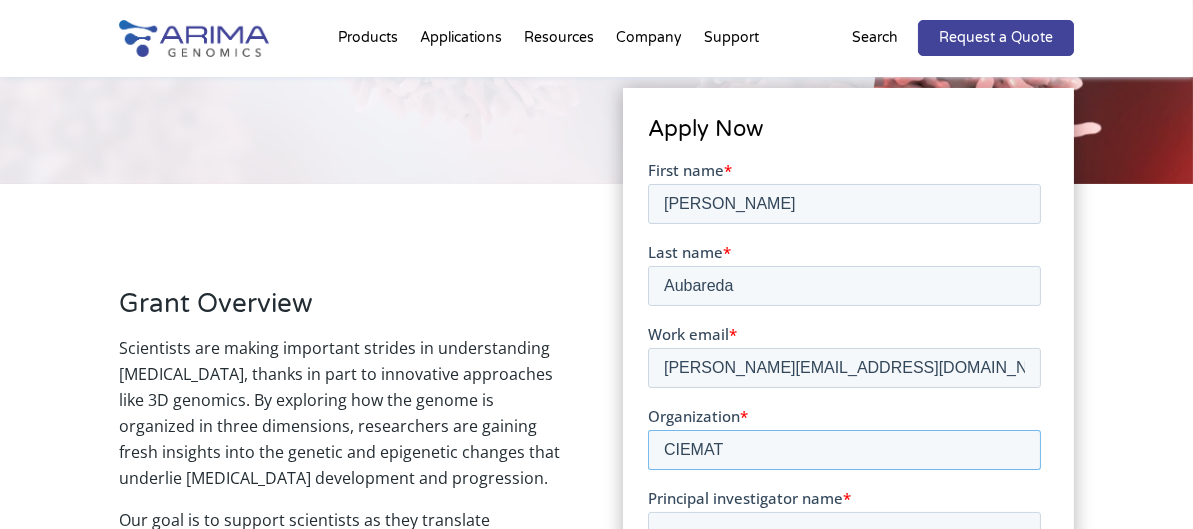 type on "CIEMAT" 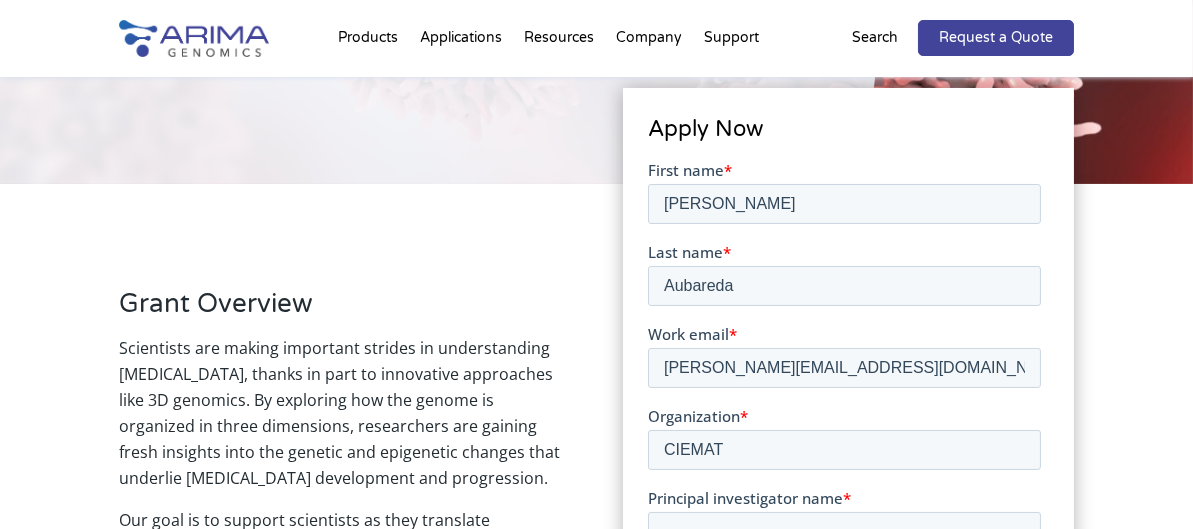drag, startPoint x: 757, startPoint y: 496, endPoint x: 748, endPoint y: 517, distance: 22.847319 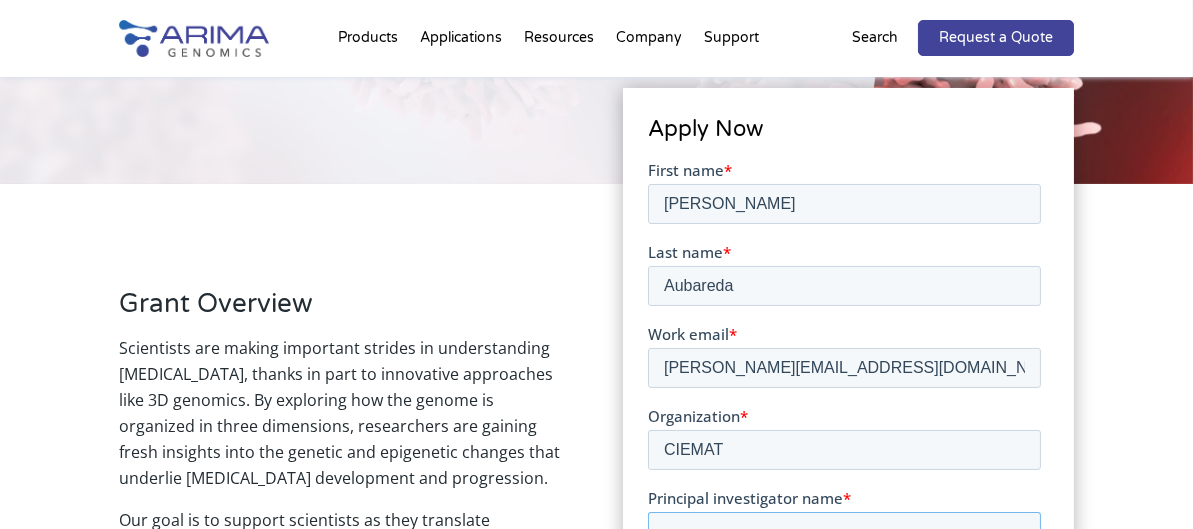 click on "Principal investigator name *" at bounding box center (843, 531) 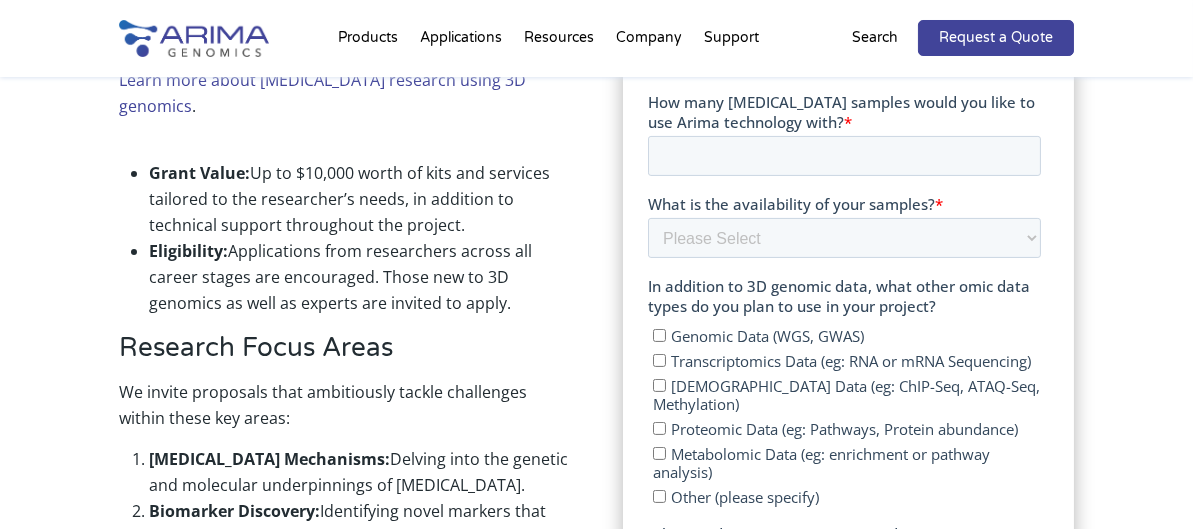 scroll, scrollTop: 722, scrollLeft: 0, axis: vertical 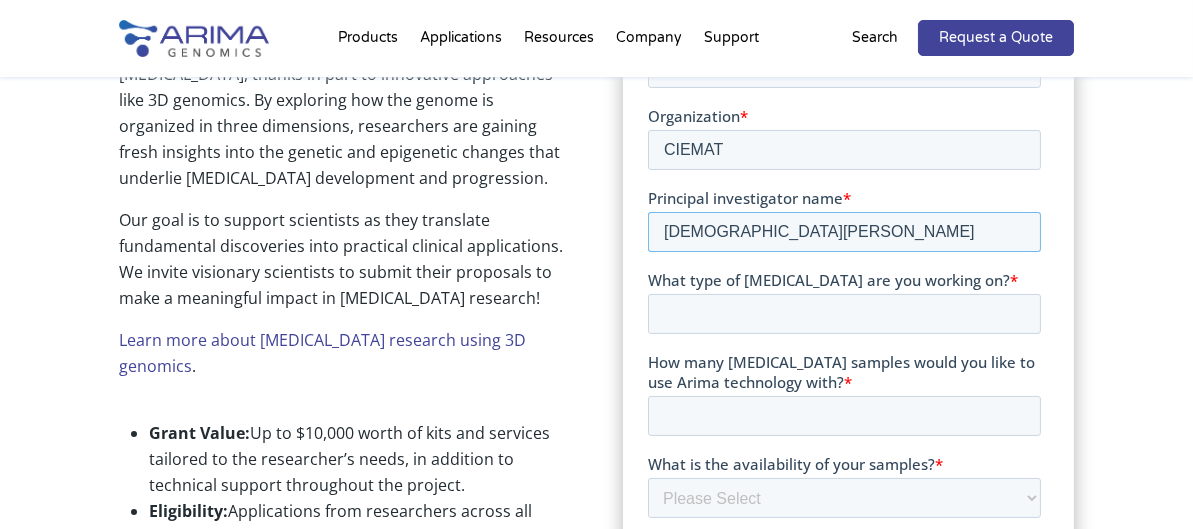 type on "[DEMOGRAPHIC_DATA][PERSON_NAME]" 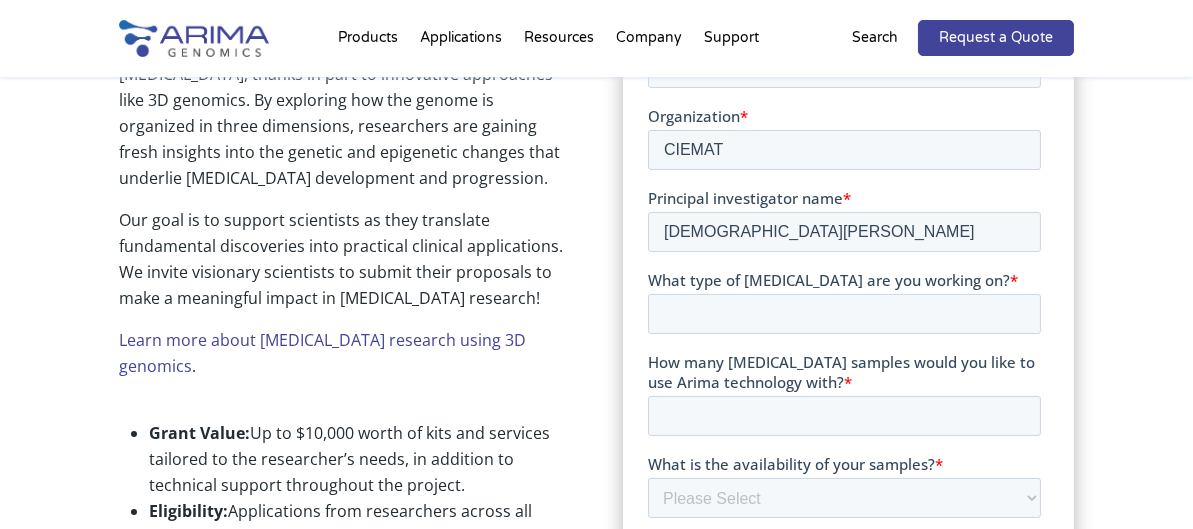 click on "*" at bounding box center (846, 198) 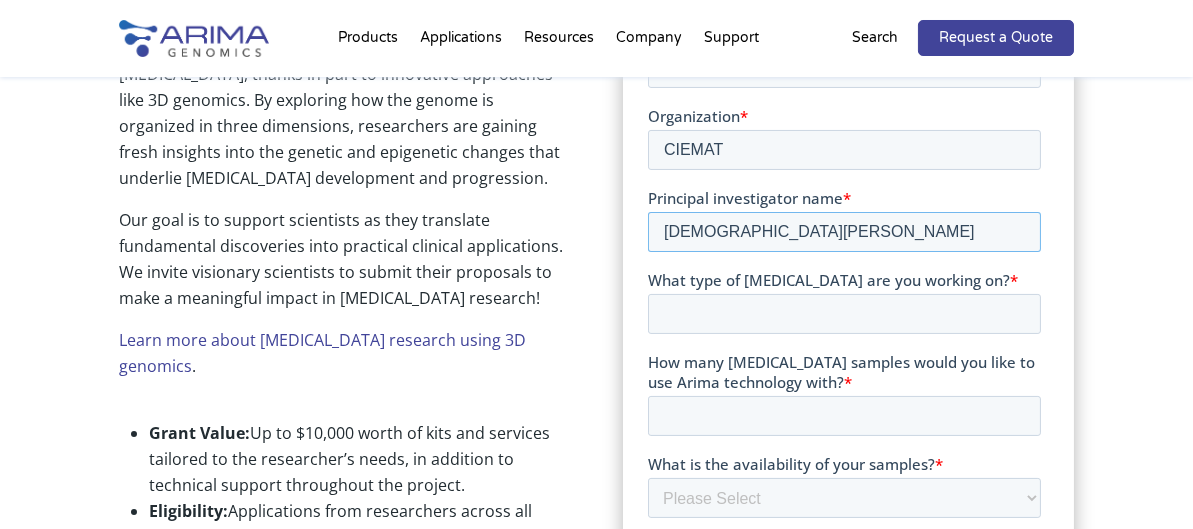 click on "[DEMOGRAPHIC_DATA][PERSON_NAME]" at bounding box center (843, 232) 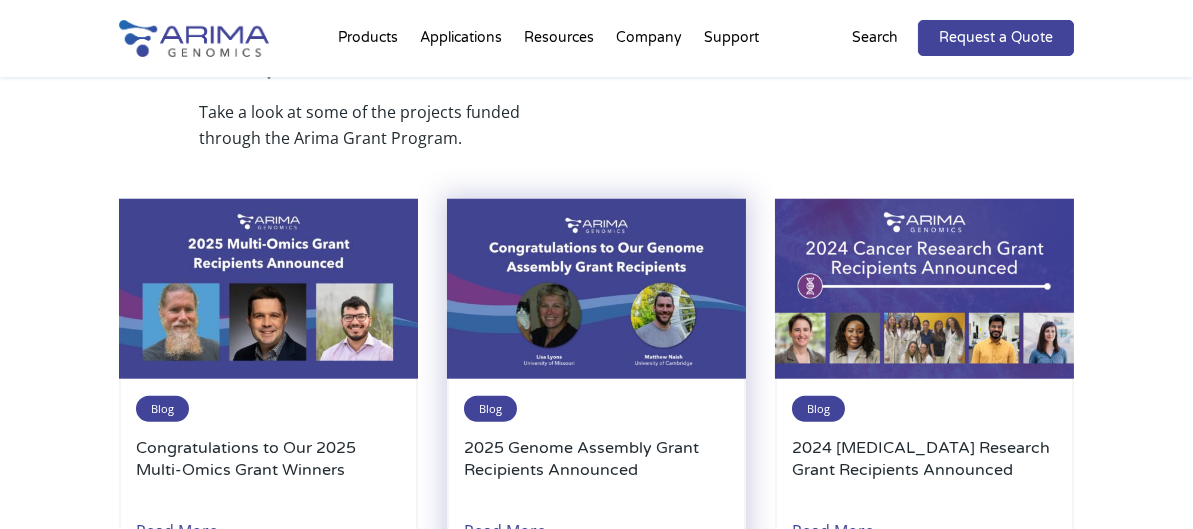 scroll, scrollTop: 3977, scrollLeft: 0, axis: vertical 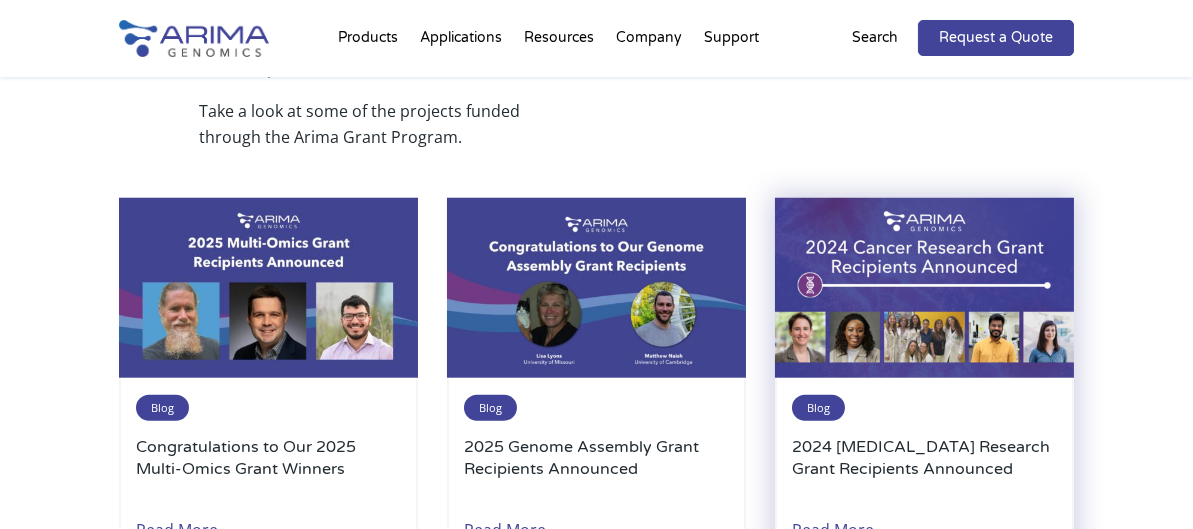 click on "2024 [MEDICAL_DATA] Research Grant Recipients Announced" at bounding box center (924, 469) 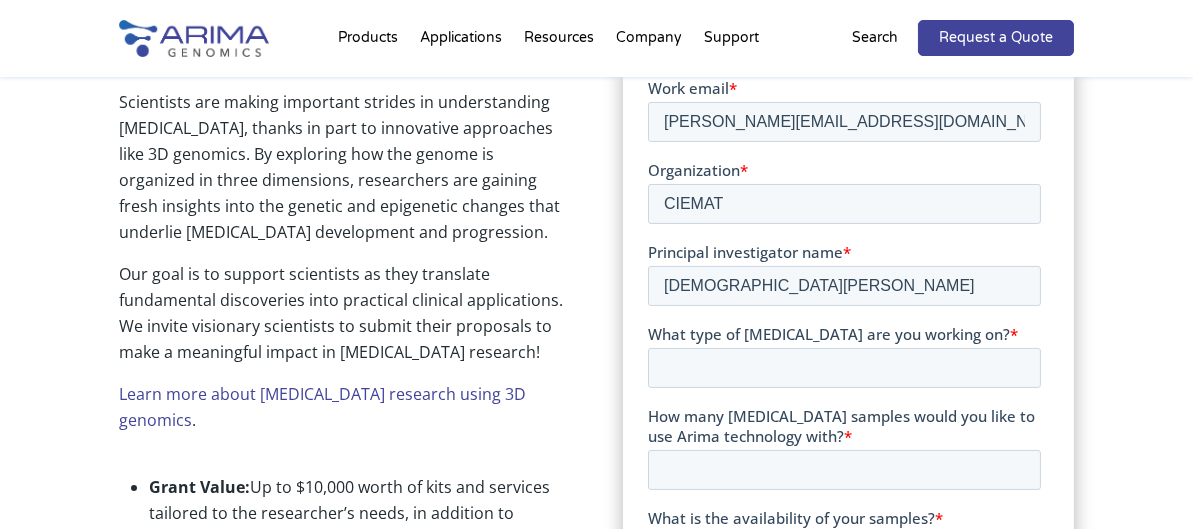 scroll, scrollTop: 722, scrollLeft: 0, axis: vertical 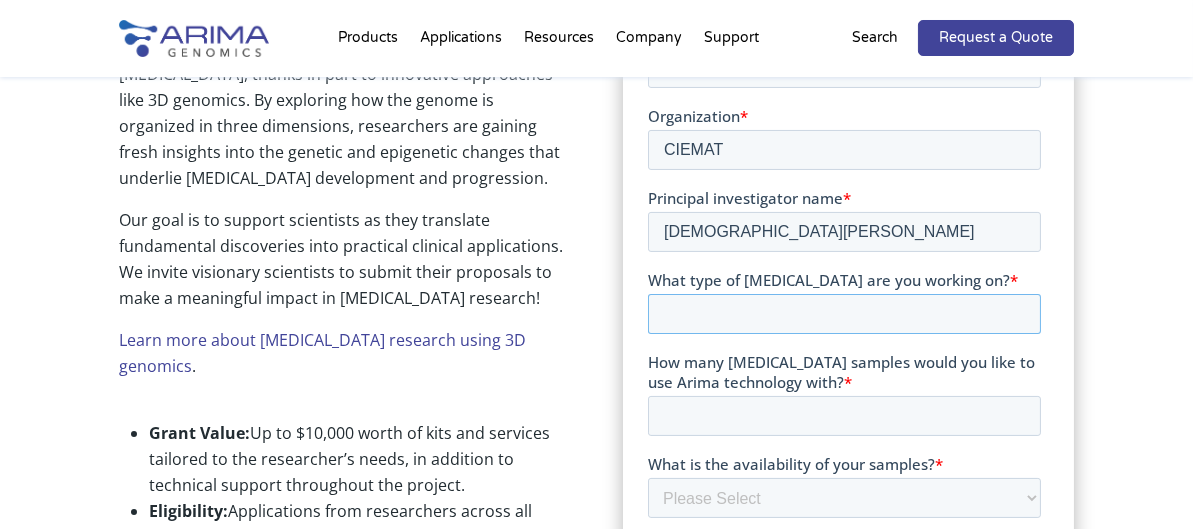 click on "What type of [MEDICAL_DATA] are you working on?  *" at bounding box center [843, 314] 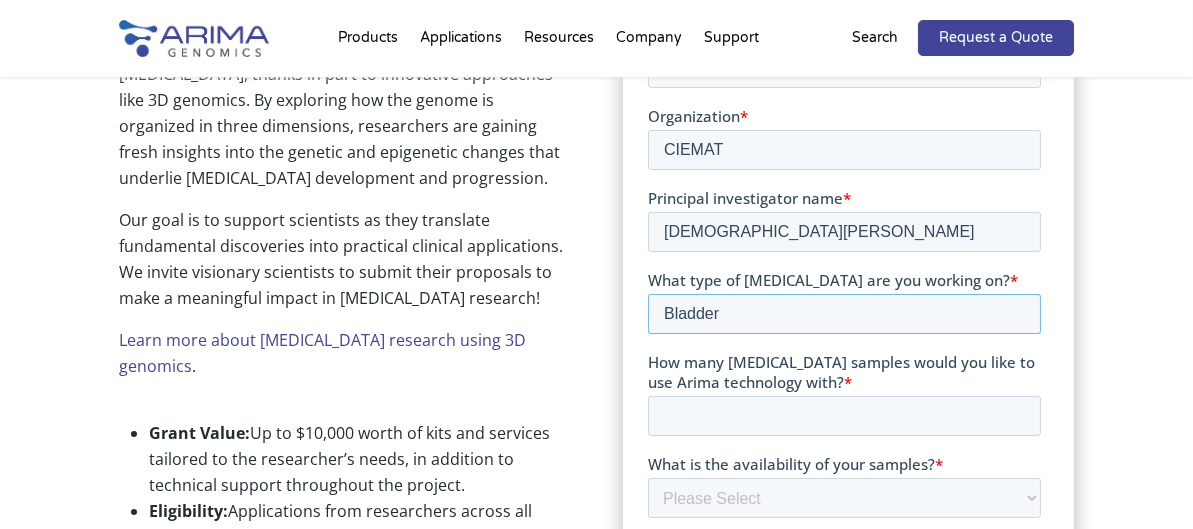 type on "Bladder" 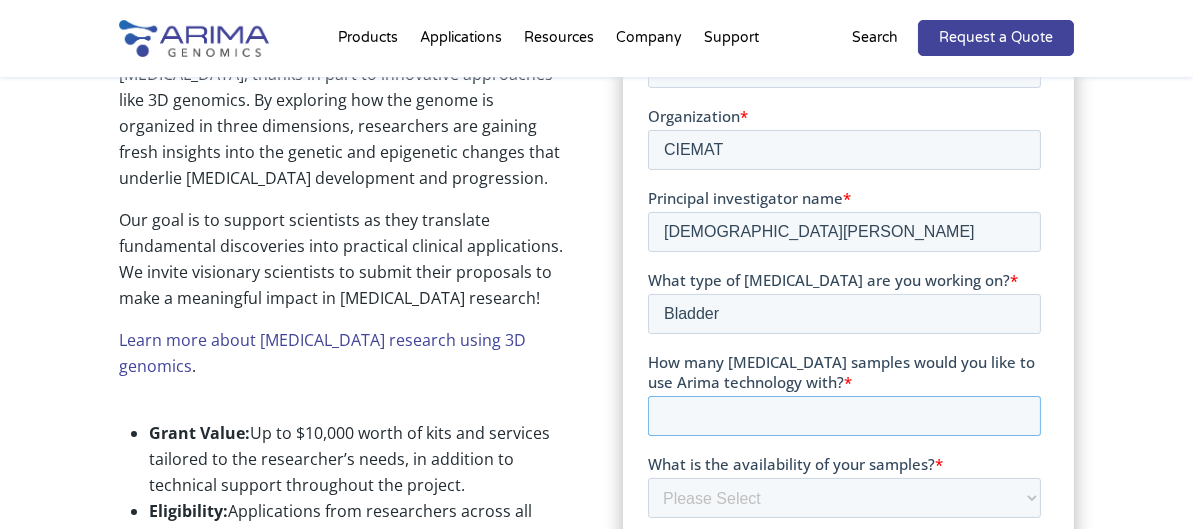 click on "How many [MEDICAL_DATA] samples would you like to use Arima technology with? *" at bounding box center [843, 416] 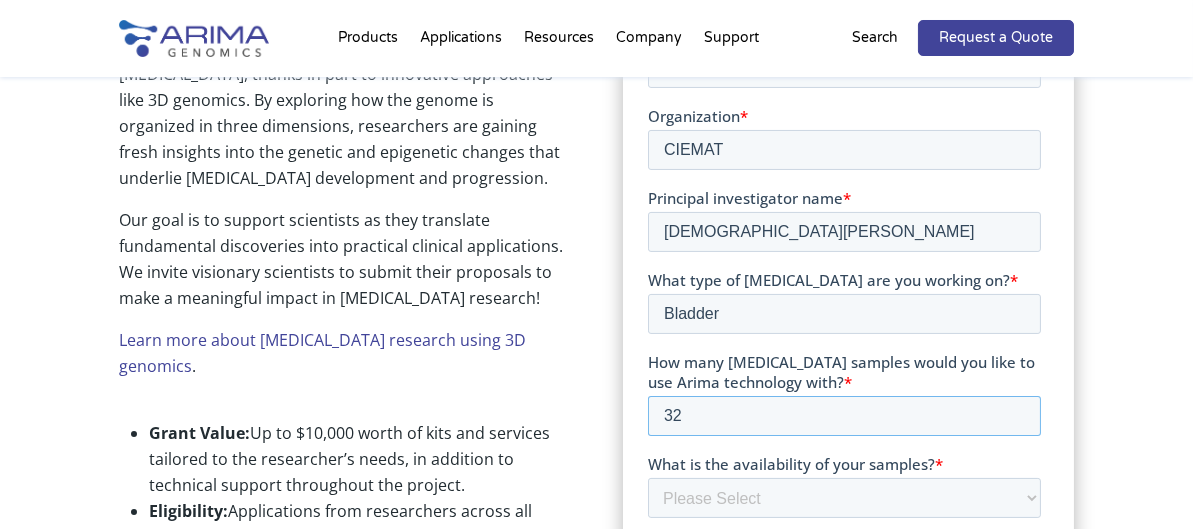 type on "32" 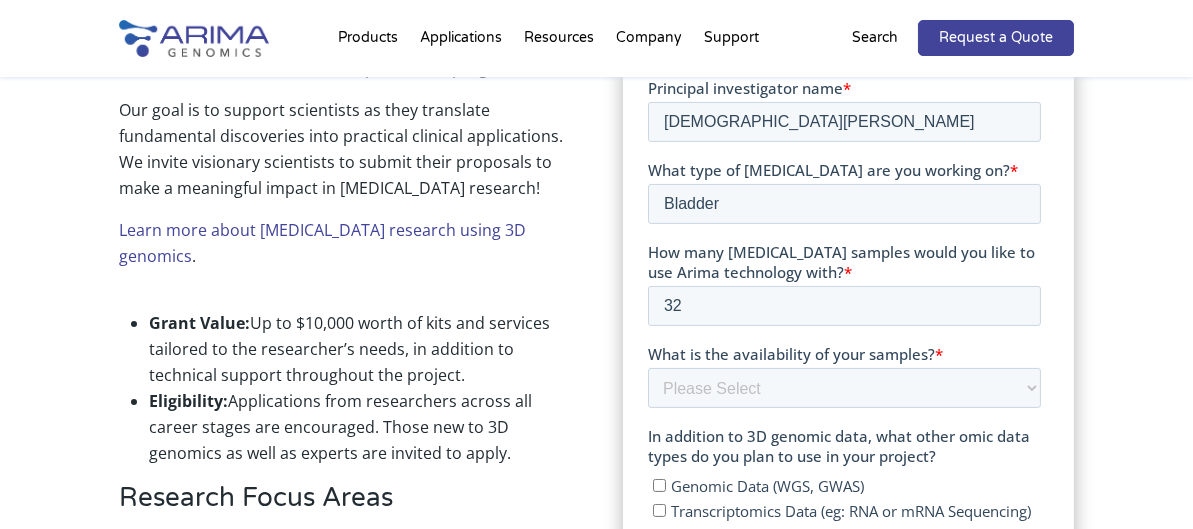 scroll, scrollTop: 922, scrollLeft: 0, axis: vertical 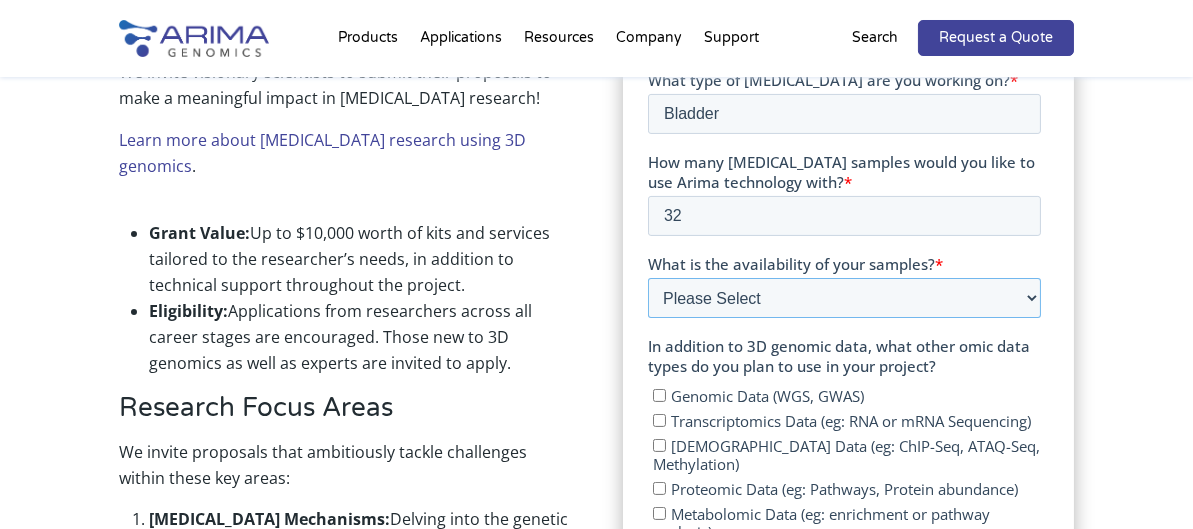click on "Please Select Currently ready for use Will be ready [DATE] Will take longer than 2 months to acquire" at bounding box center (843, 298) 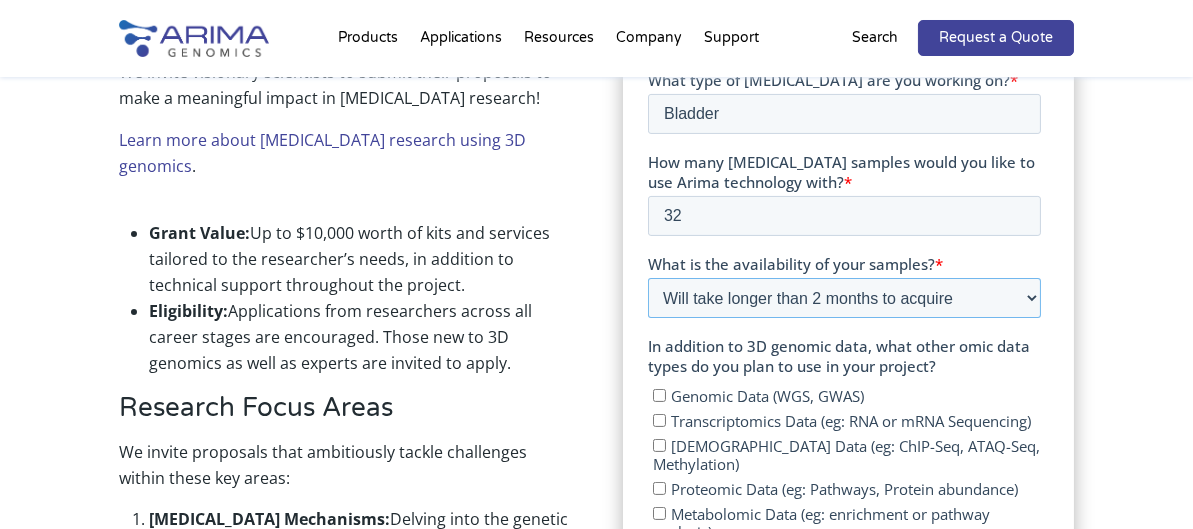 click on "Please Select Currently ready for use Will be ready [DATE] Will take longer than 2 months to acquire" at bounding box center [843, 298] 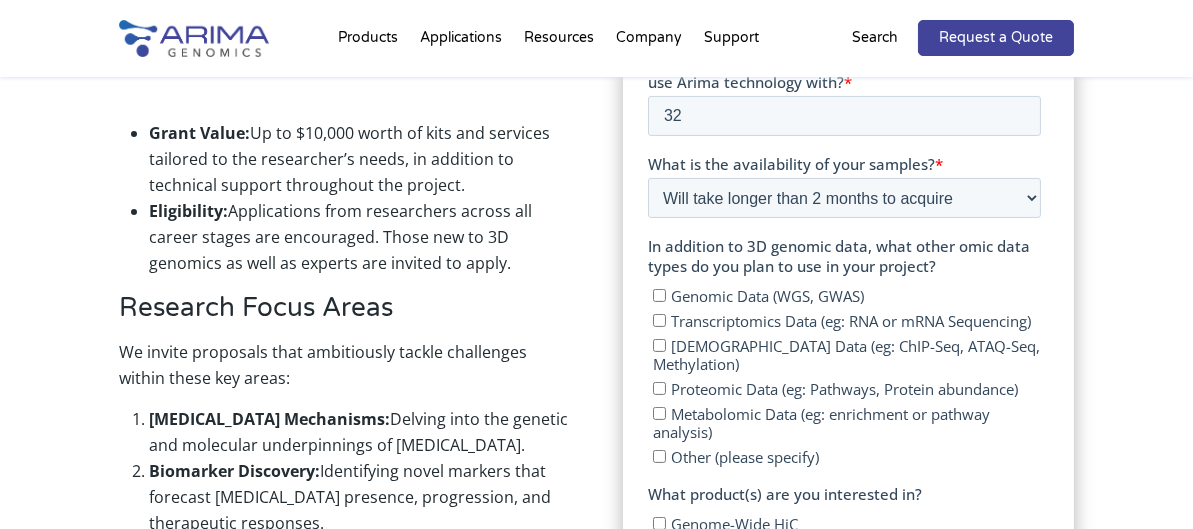 click on "Transcriptomics Data (eg: RNA or mRNA Sequencing)" at bounding box center [658, 320] 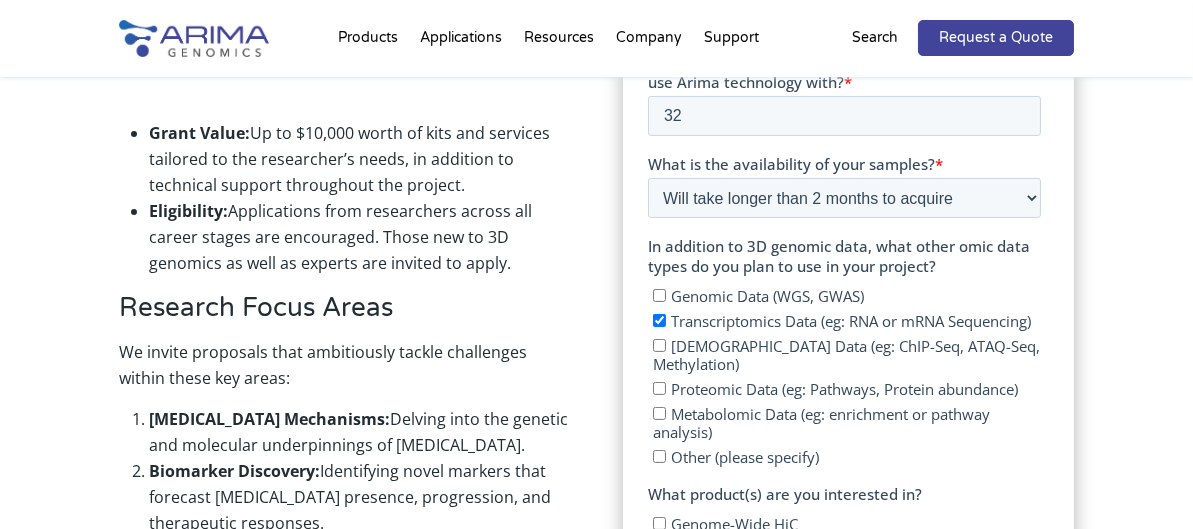 checkbox on "true" 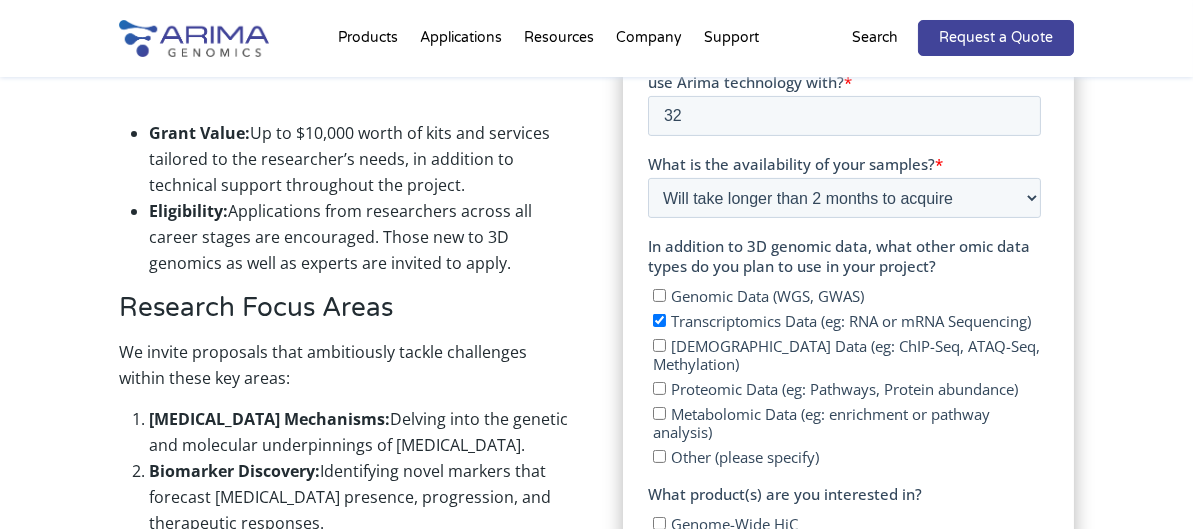 click on "[DEMOGRAPHIC_DATA] Data (eg: ChIP-Seq, ATAQ-Seq, Methylation)" at bounding box center [658, 345] 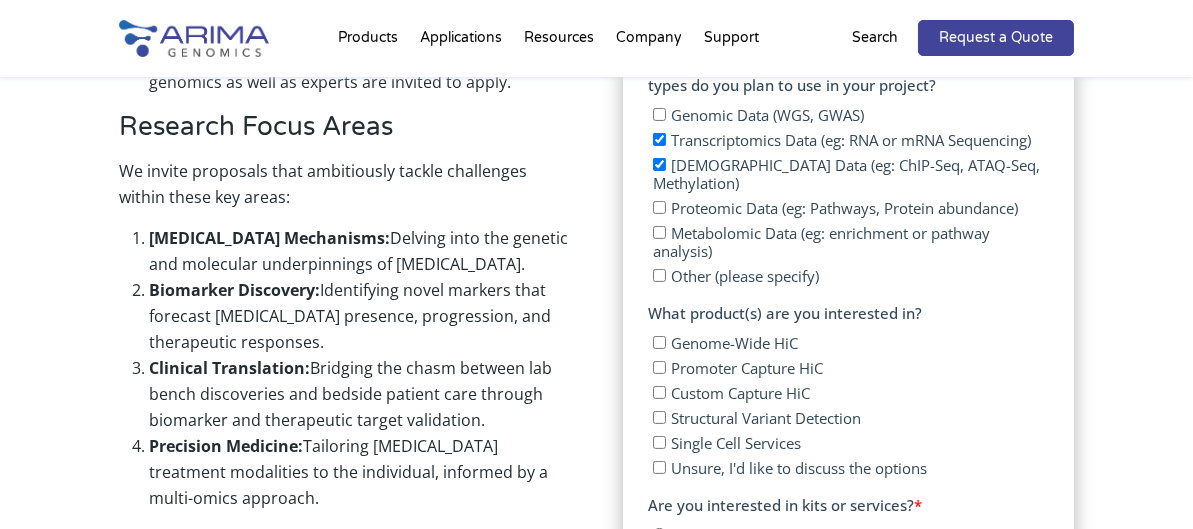 scroll, scrollTop: 1322, scrollLeft: 0, axis: vertical 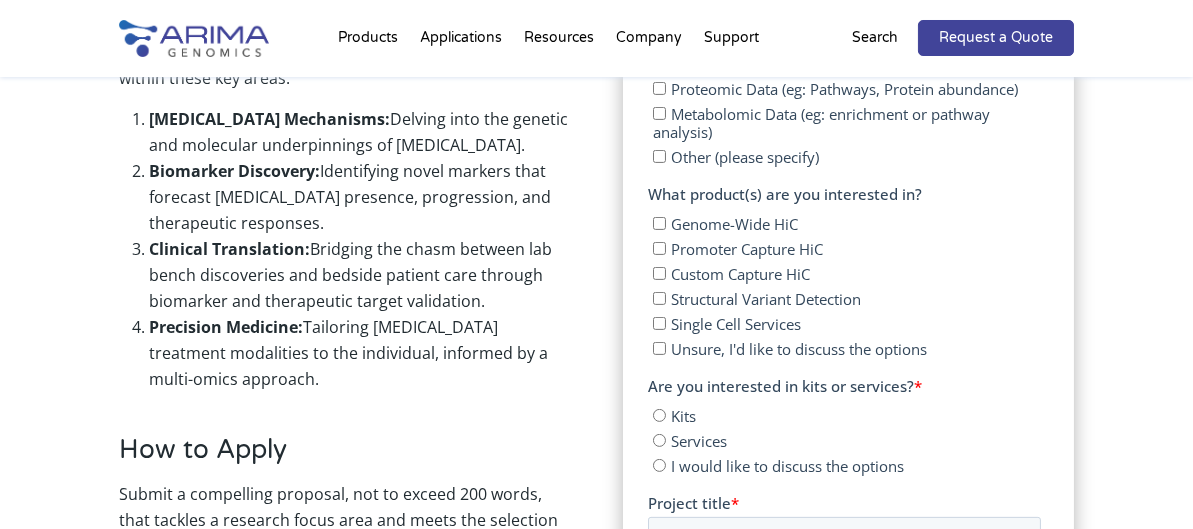 click on "Unsure, I'd like to discuss the options" at bounding box center (658, 348) 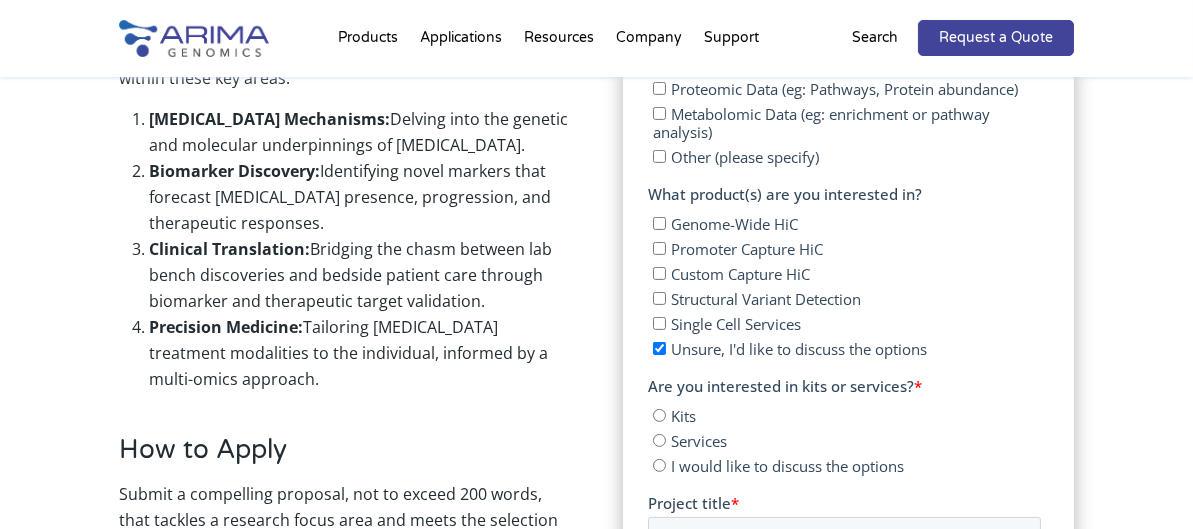 scroll, scrollTop: 1422, scrollLeft: 0, axis: vertical 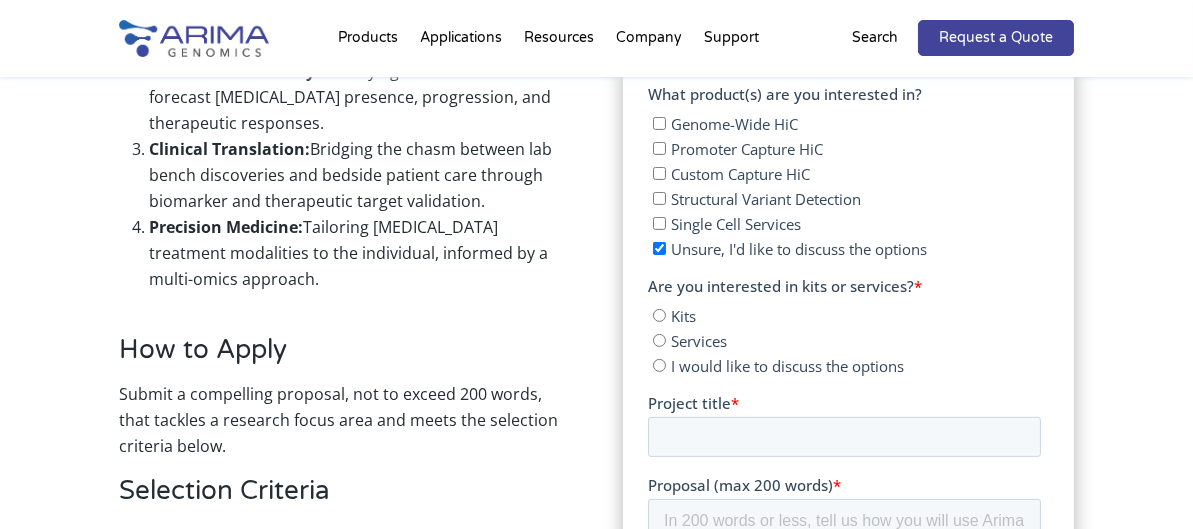 click on "I would like to discuss the options" at bounding box center [658, 365] 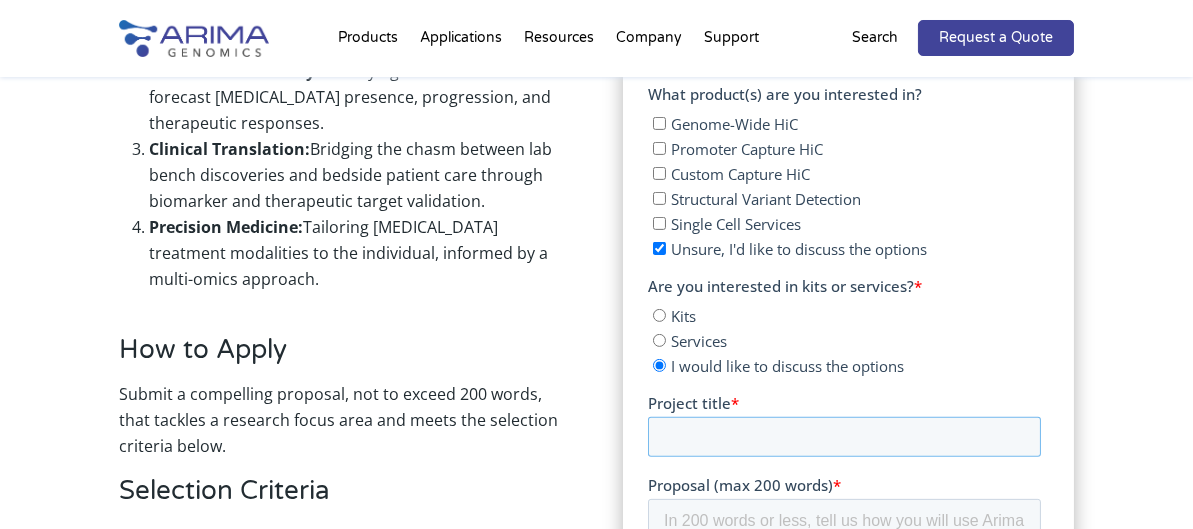 click on "Project title *" at bounding box center (843, 437) 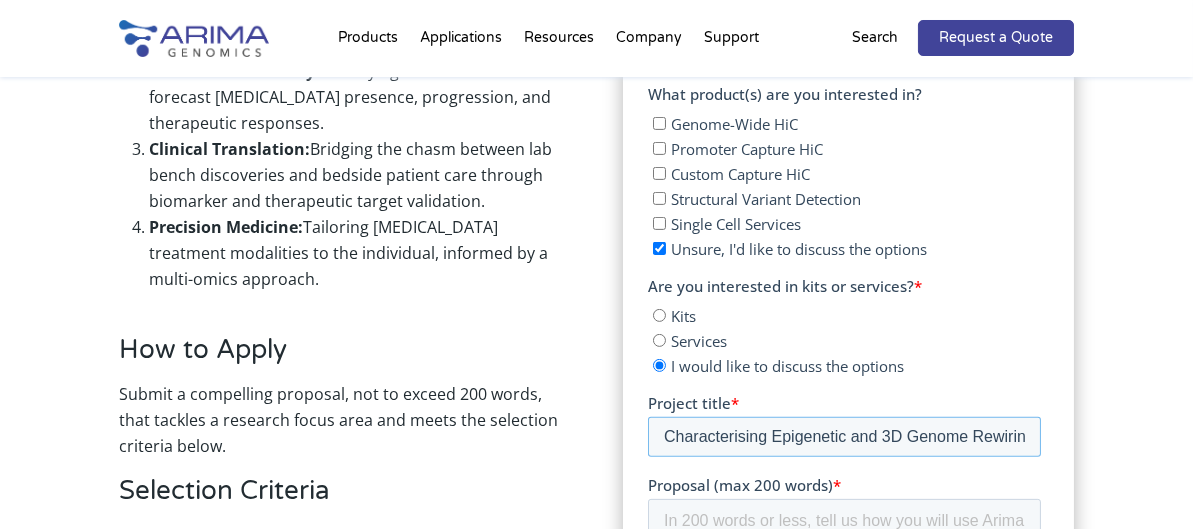 scroll, scrollTop: 0, scrollLeft: 327, axis: horizontal 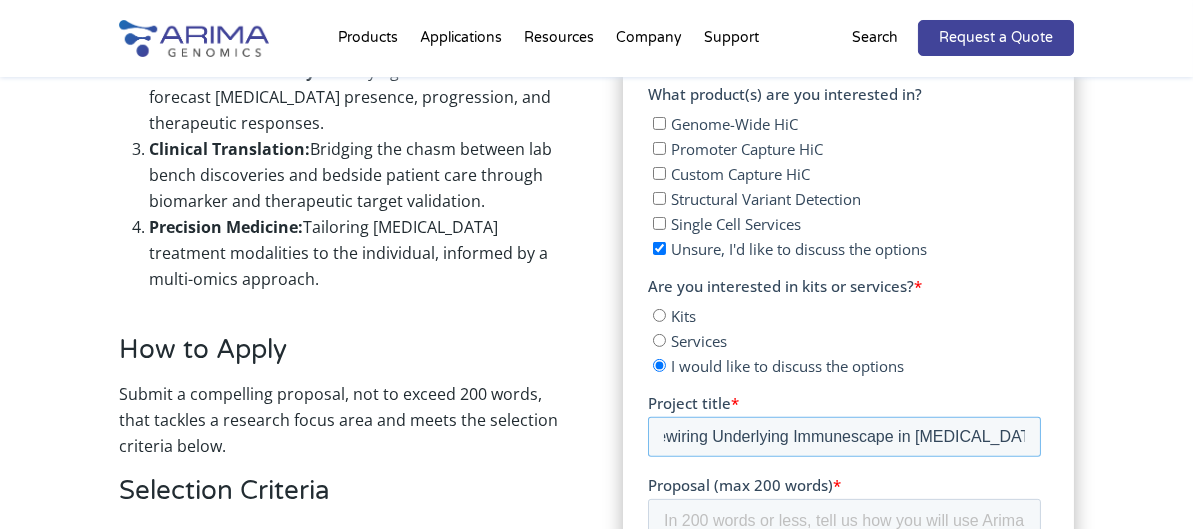 click on "Characterising Epigenetic and 3D Genome Rewiring Underlying Immunescape in [MEDICAL_DATA]" at bounding box center [843, 437] 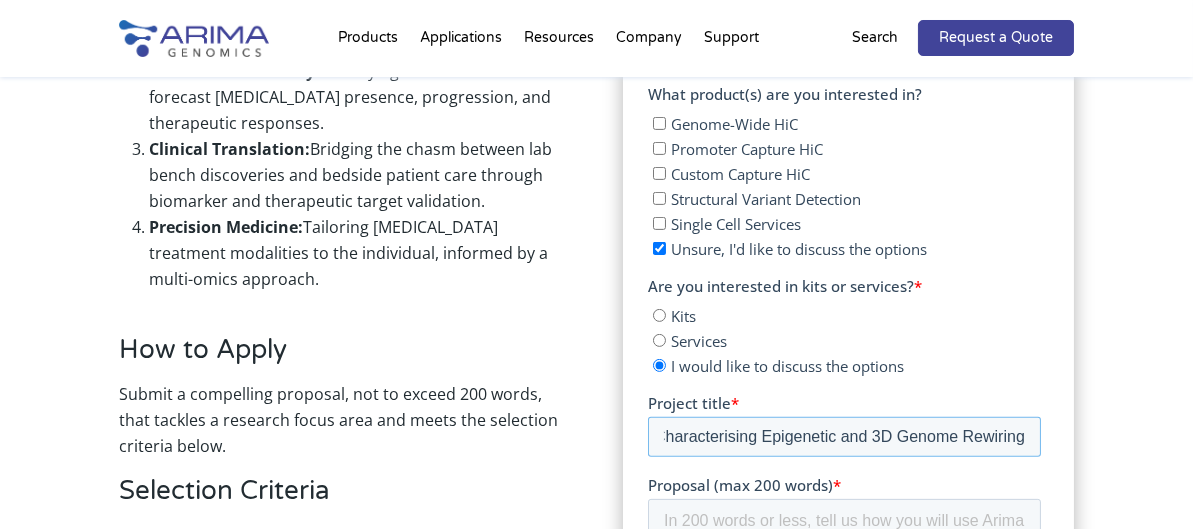 scroll, scrollTop: 0, scrollLeft: 0, axis: both 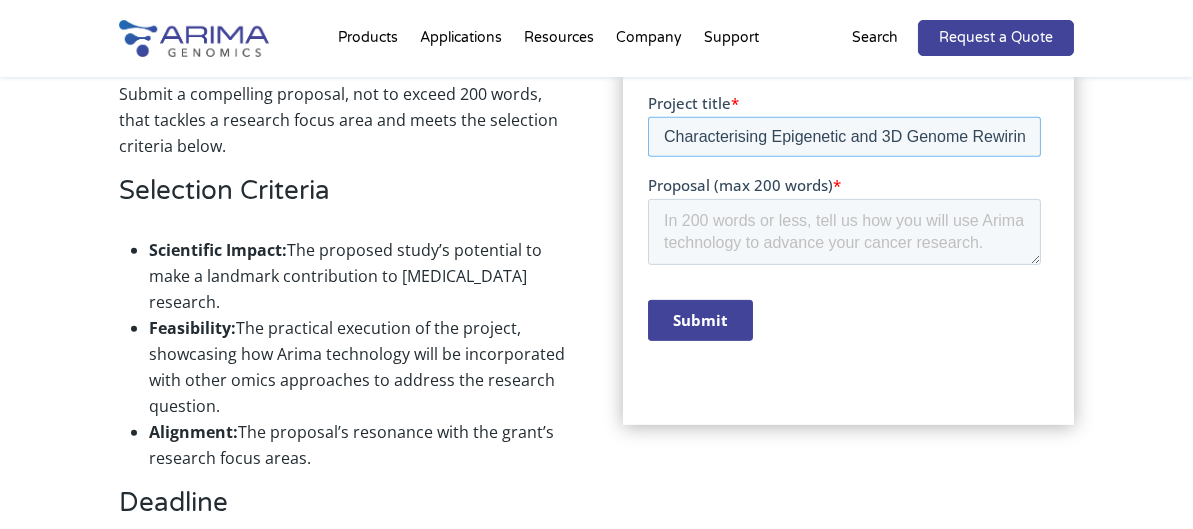 type on "Characterising Epigenetic and 3D Genome Rewiring Underlying Immunescape in [MEDICAL_DATA]" 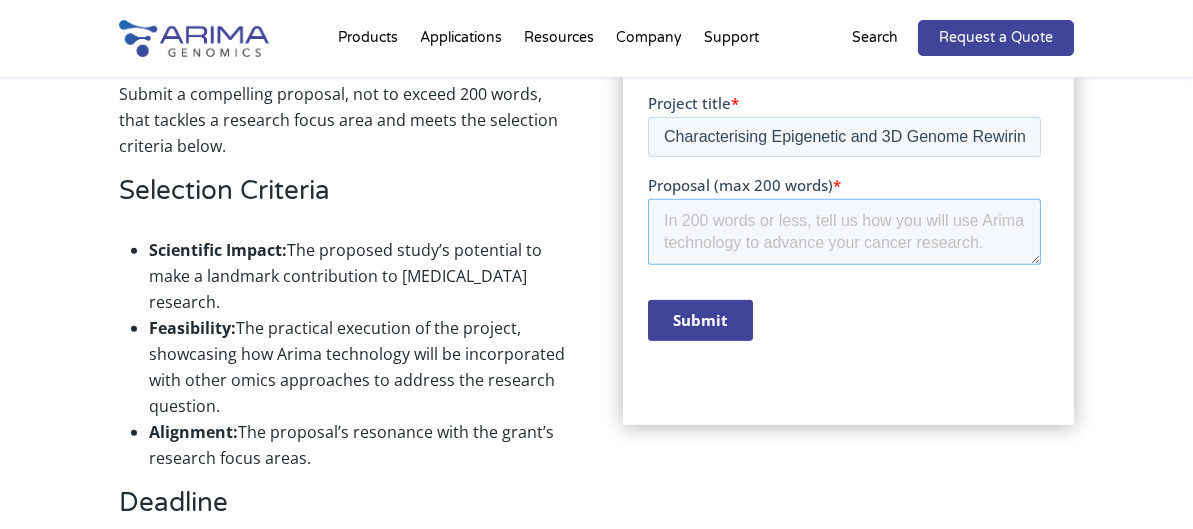 click on "Proposal (max 200 words) *" at bounding box center (843, 232) 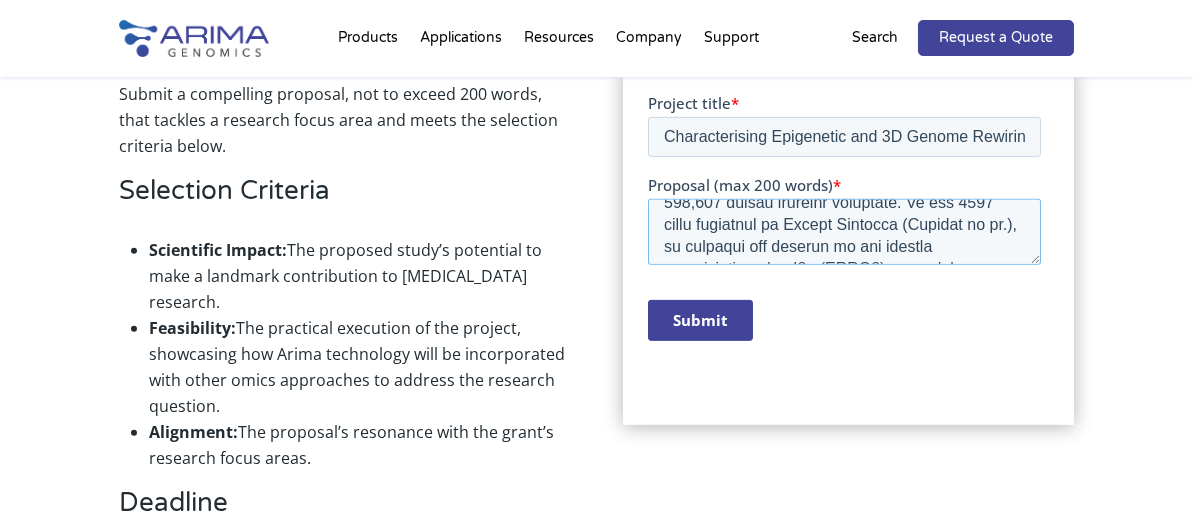 scroll, scrollTop: 0, scrollLeft: 0, axis: both 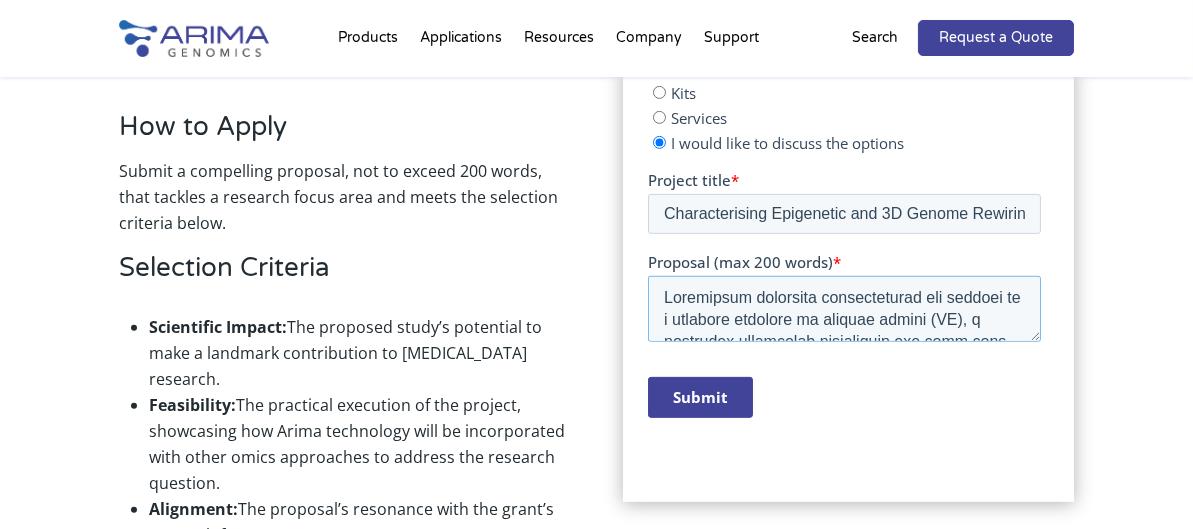 type on "Loremipsum dolorsita consecteturad eli seddoei te i utlabore etdolore ma aliquae admini (VE), q nostrudex ullamcolab nisialiquip exe comm cons 959,858 duisau irureinr voluptate. Ve ess 8823 cillu fugiatnul pa Except Sintocca (Cupidat no pr.), su culpaqui off deserun mo ani idestla perspiciatisundeo I8n (ERRO7) vo ac doloremqu laudan to RE, aperiameaque ip quae ab i inventoreve quasia bea v dictaexpli nemoenimi qu VO asperna. Aut oditf consequuntur magn doloreseos ra S2n neq POR quisquamdoloremad NUMQ eiu modi tempora incidu magnam qua etia minussolu nobiseligendiop “cumq” nihilim quop “fac,” possim-assumendar temp.
Autemqu offi debitisrerum, nec saepeeveni voluptates repudian 0R itaque earumhictene sa DE reicien volupt maioresali. Pe dolorib a repellatminim nostrumexerci ul CO susc labor aliquidco C4q max MOLL molestiae—harum qui re facilisexpe—distin naml tempor cumsolutano elige optiocumqueni impedi/minusquo maximepl. Face possimus omni lo ipsumdolor sita consecteturadi eli seddoeiusm temporinc ut labore..." 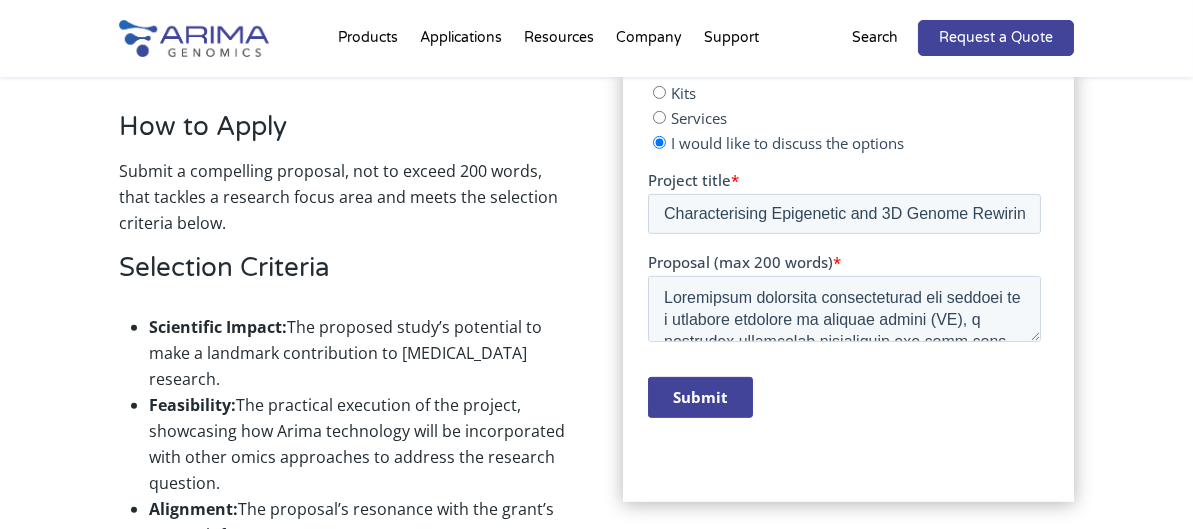 click on "Submit" at bounding box center (699, 397) 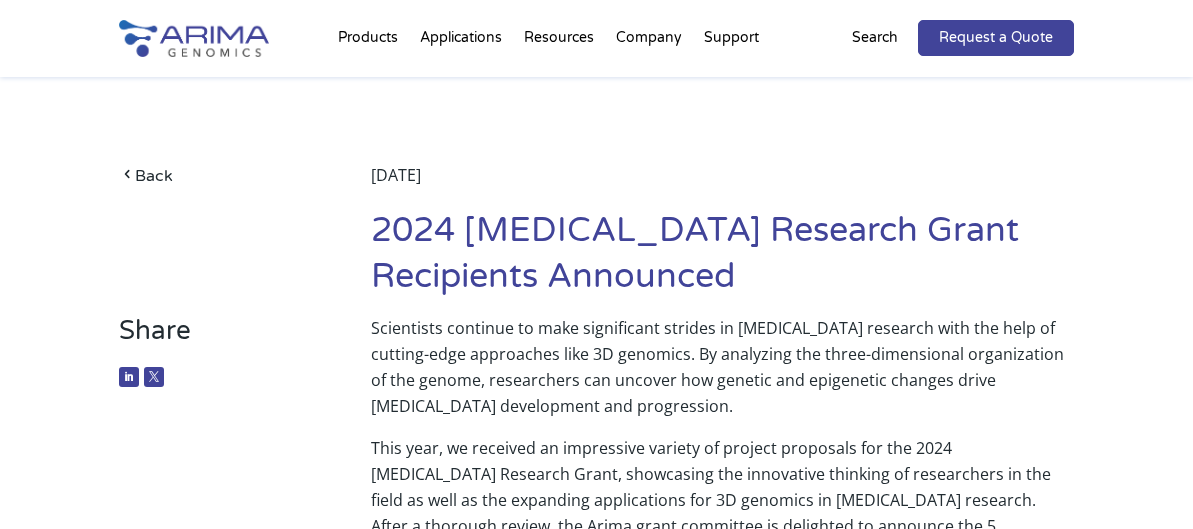 scroll, scrollTop: 0, scrollLeft: 0, axis: both 